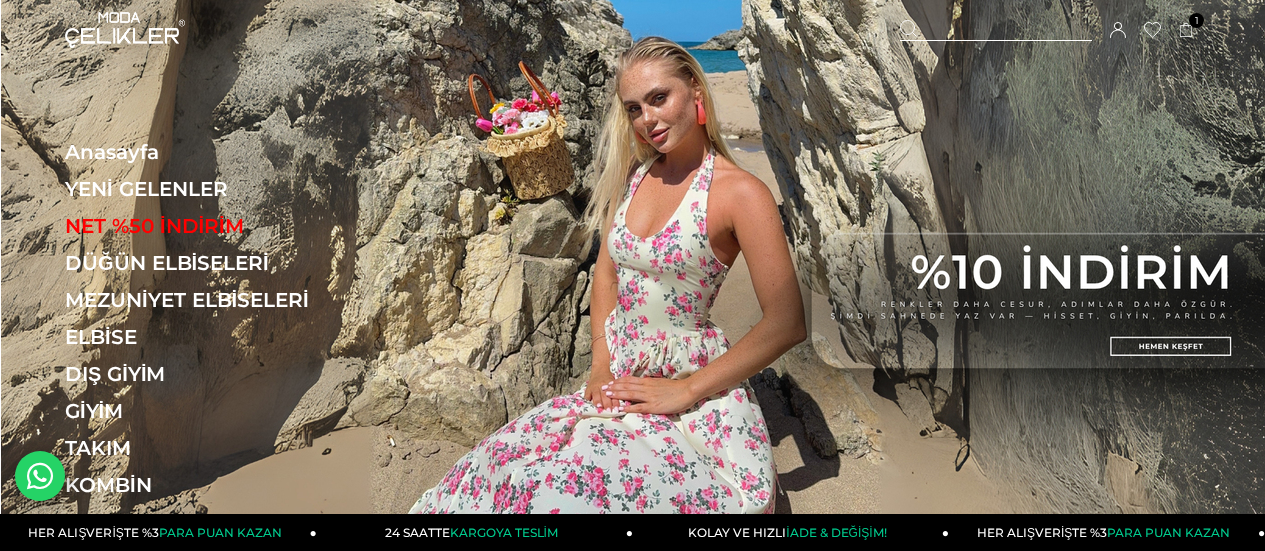 scroll, scrollTop: 0, scrollLeft: 0, axis: both 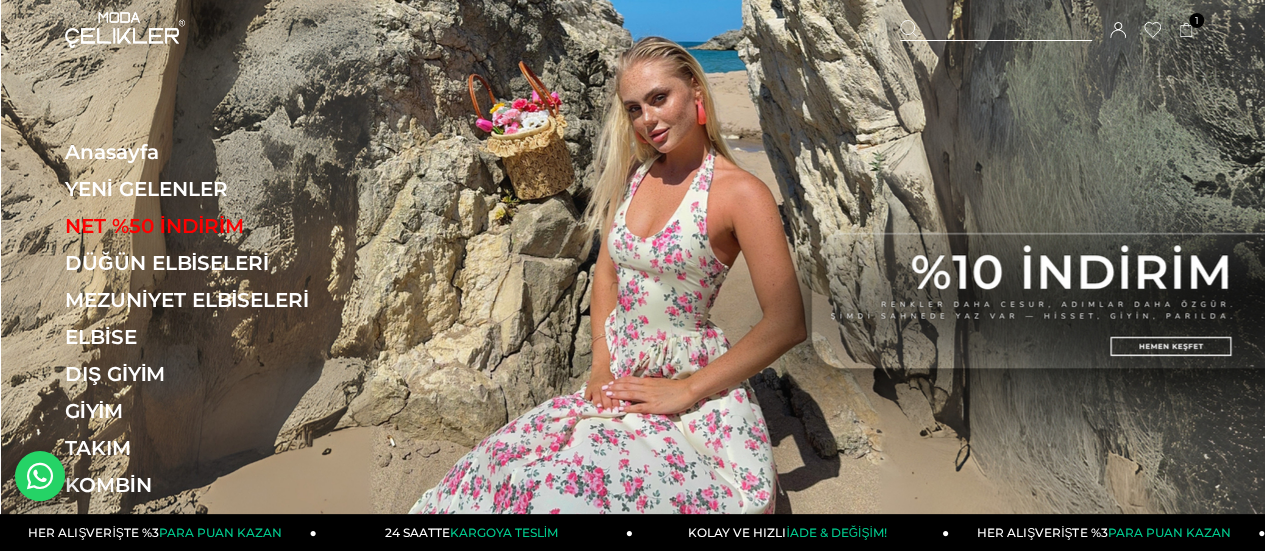 click at bounding box center [996, 30] 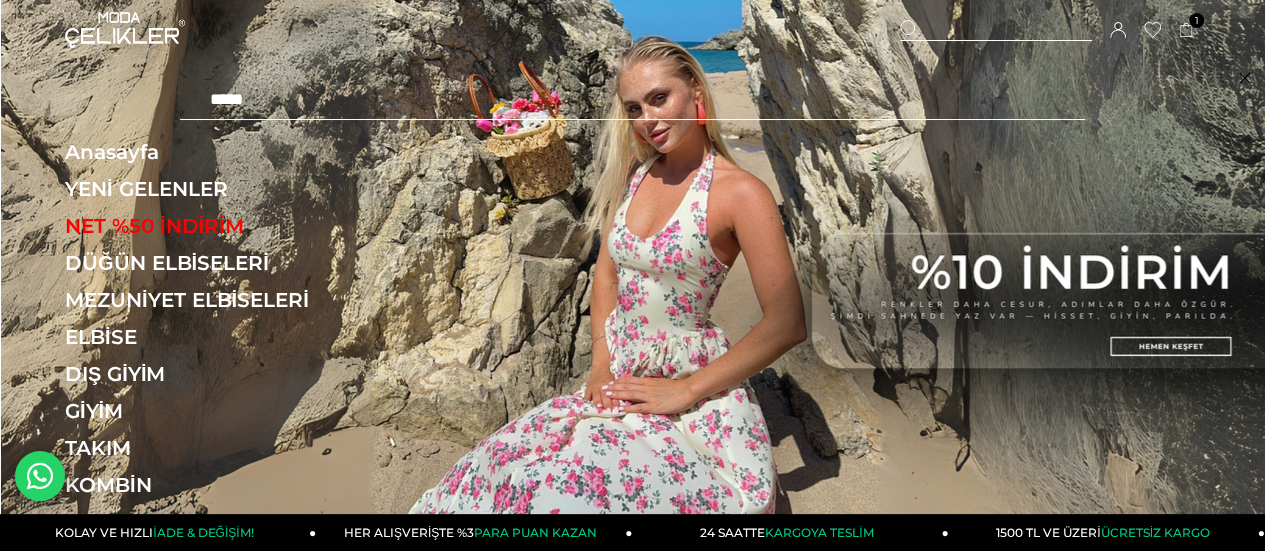 type on "*****" 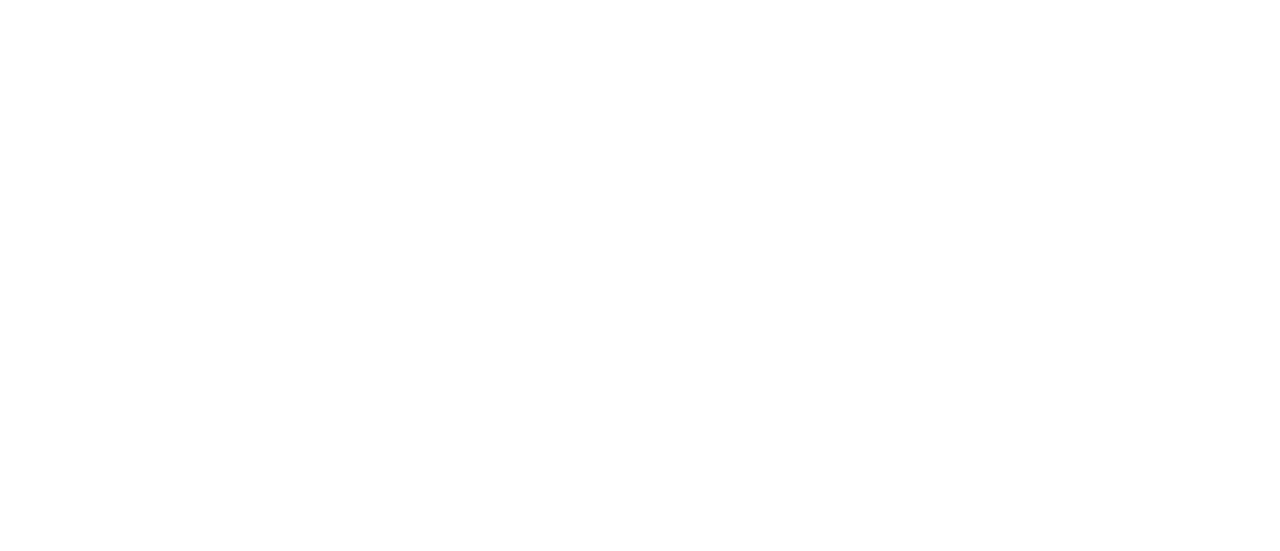 scroll, scrollTop: 0, scrollLeft: 0, axis: both 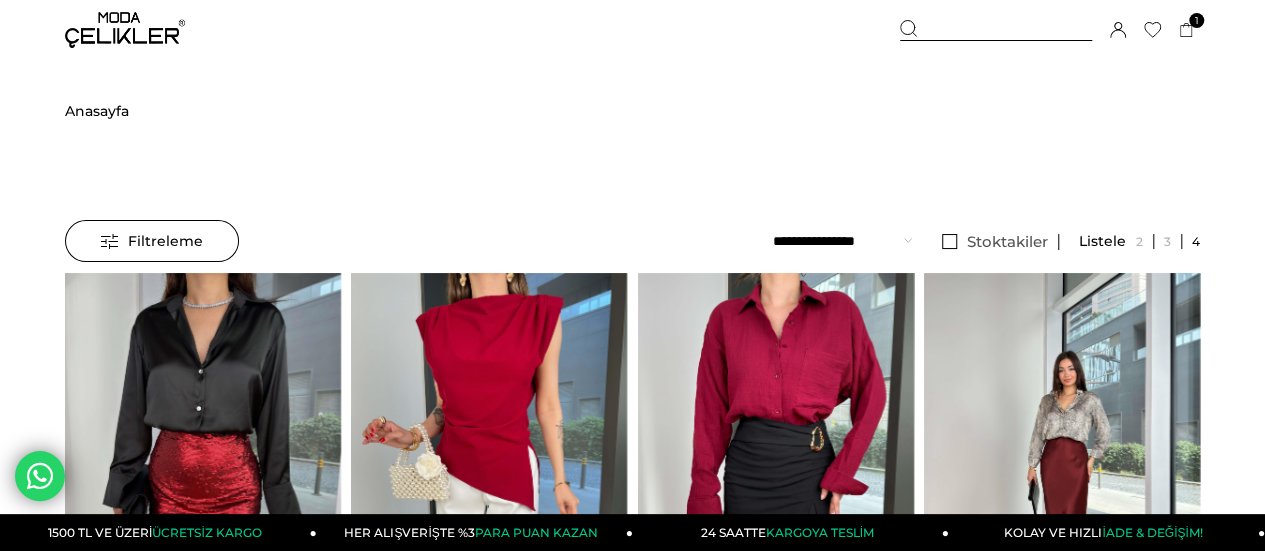 click on "Filtreleme" at bounding box center (152, 241) 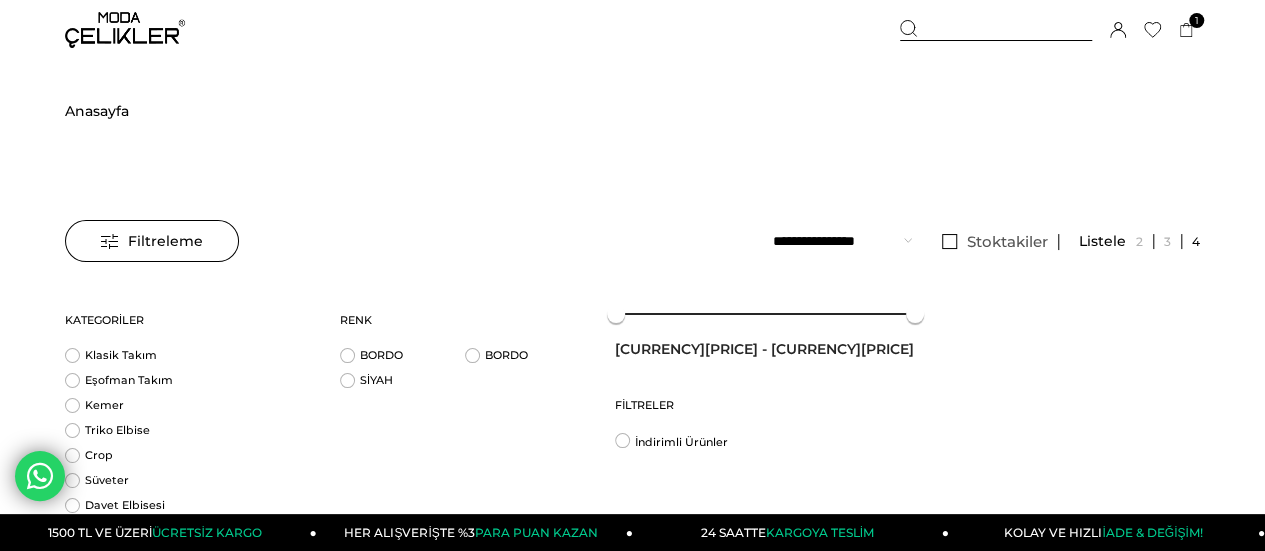 scroll, scrollTop: 166, scrollLeft: 0, axis: vertical 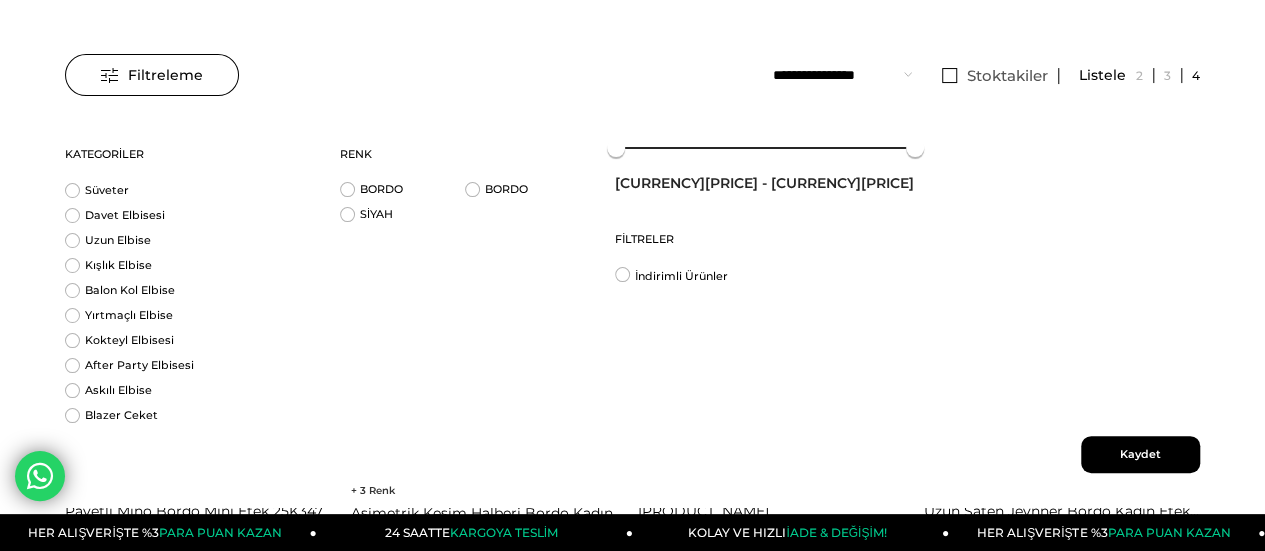 click on "**********" at bounding box center [986, 75] 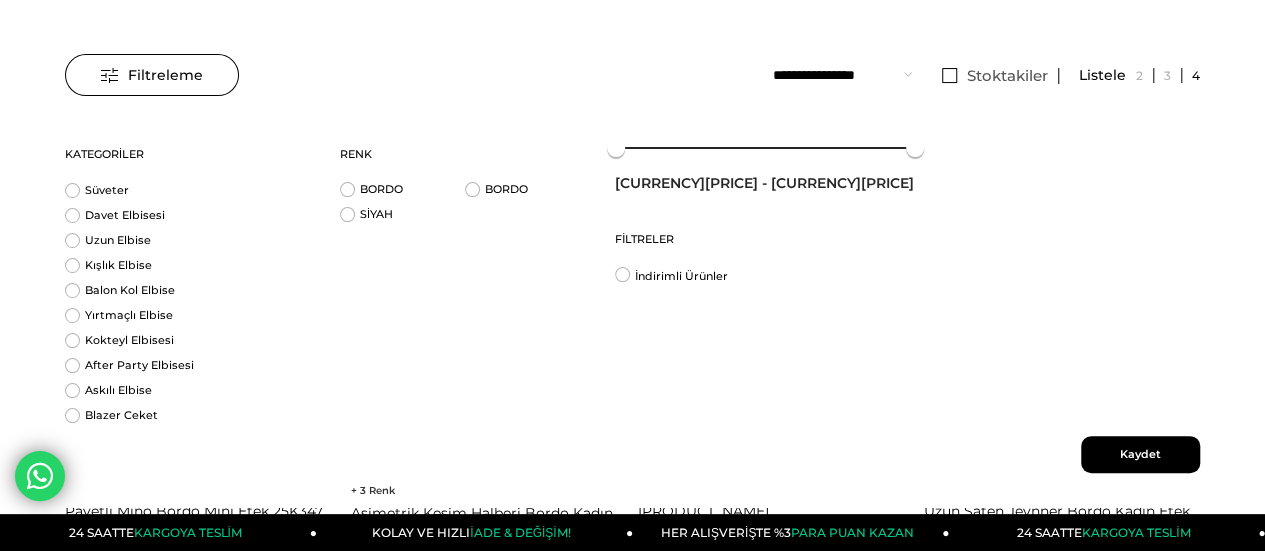 click on "Menü
Üye Girişi
Üye Ol
Hesabım
Çıkış Yap
Sepetim
Favorilerim
Yardım
Sepetim
1
Ürün
₺629,99
Boyundan Bağlamalı Kare Yaka Börni Bordo Kadın Mini Elbise 25Y470 BORDO
x 1
Adet
₺629,99
Genel Toplam :
₺629,99" at bounding box center [632, 5392] 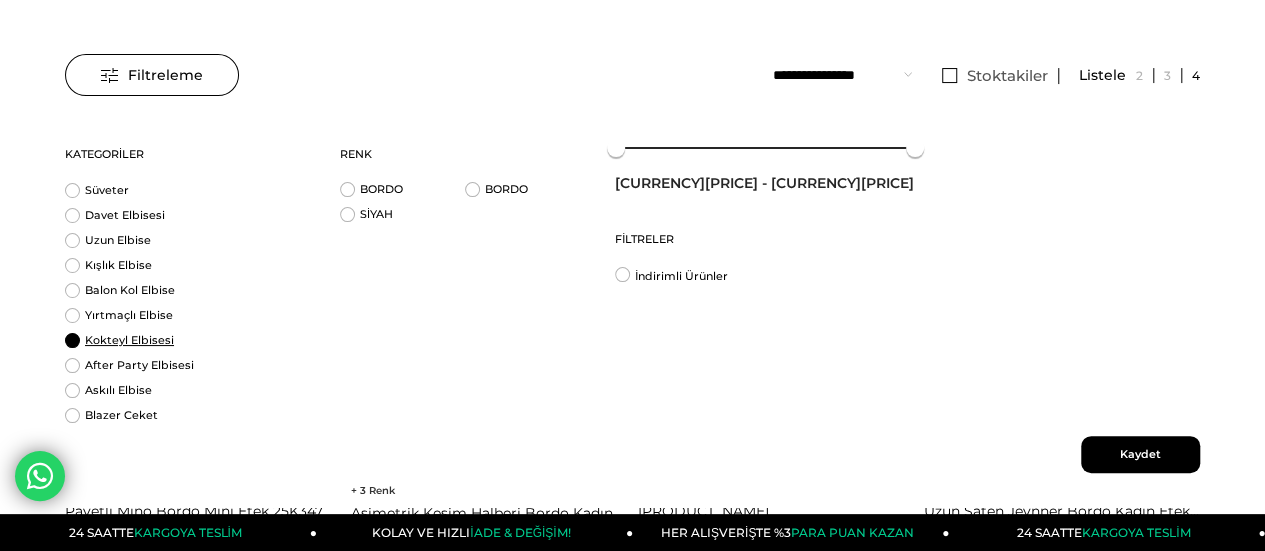 click on "Kokteyl Elbisesi" at bounding box center [190, 340] 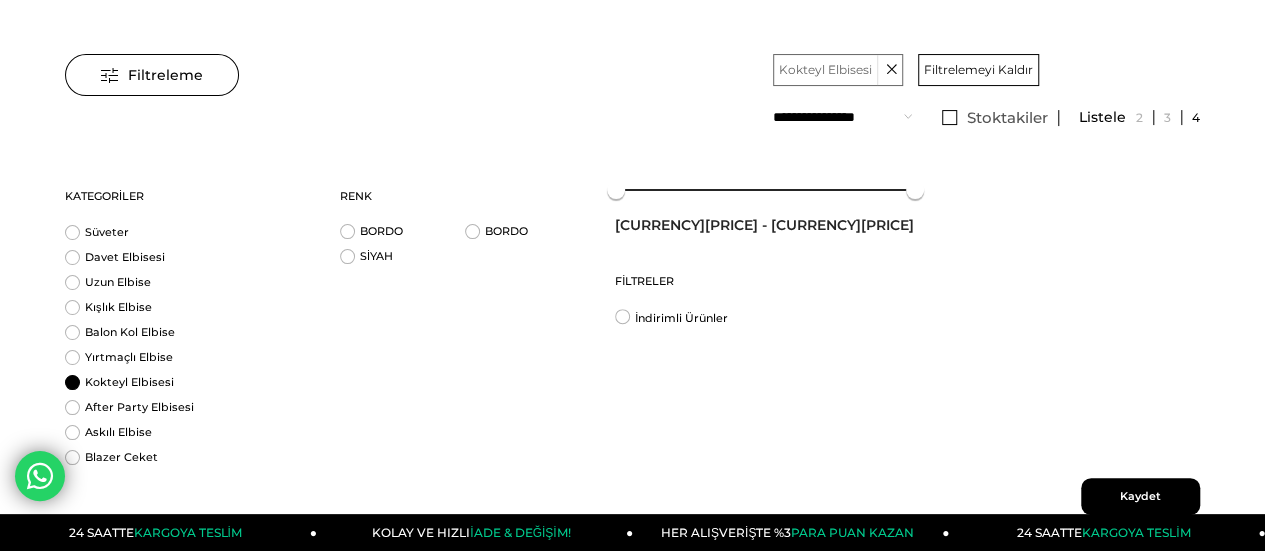 click on "Kaydet" at bounding box center (1140, 496) 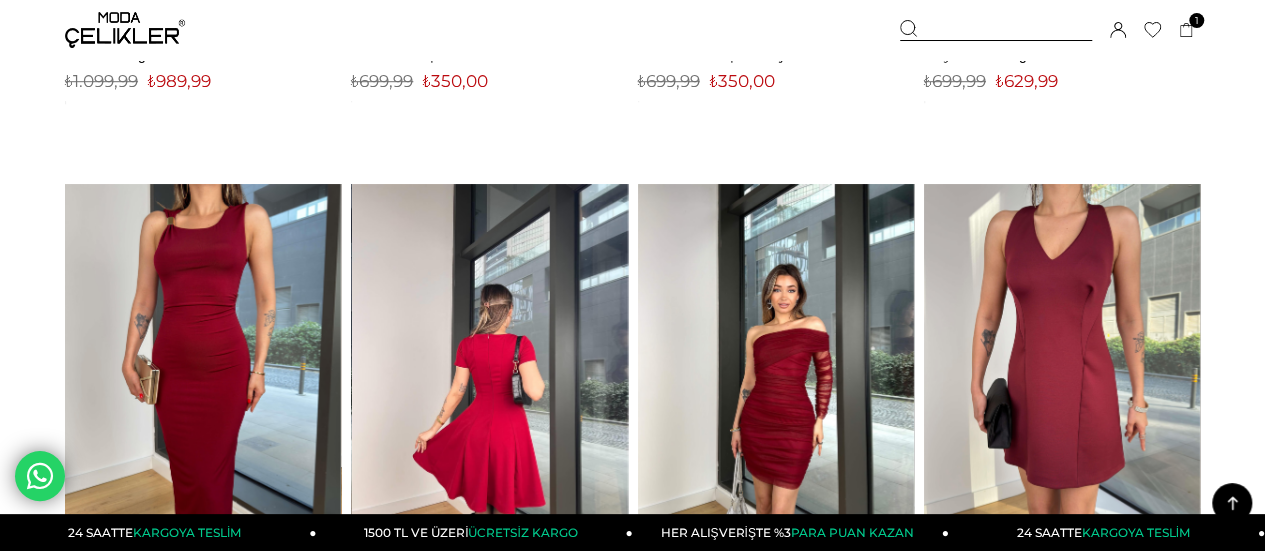 scroll, scrollTop: 1000, scrollLeft: 0, axis: vertical 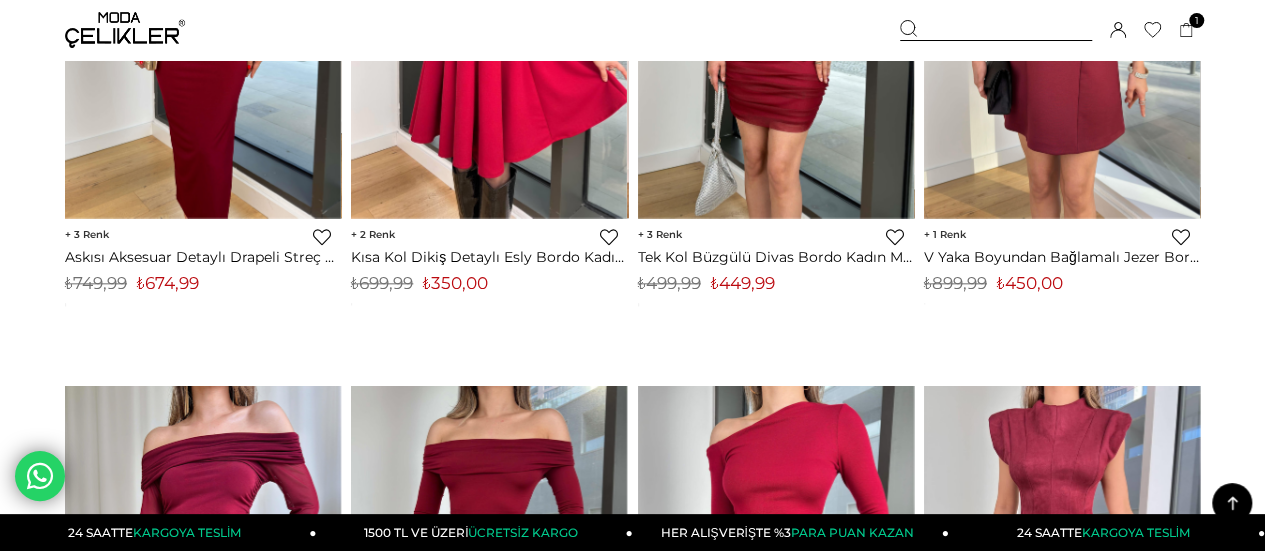 click at bounding box center [125, 30] 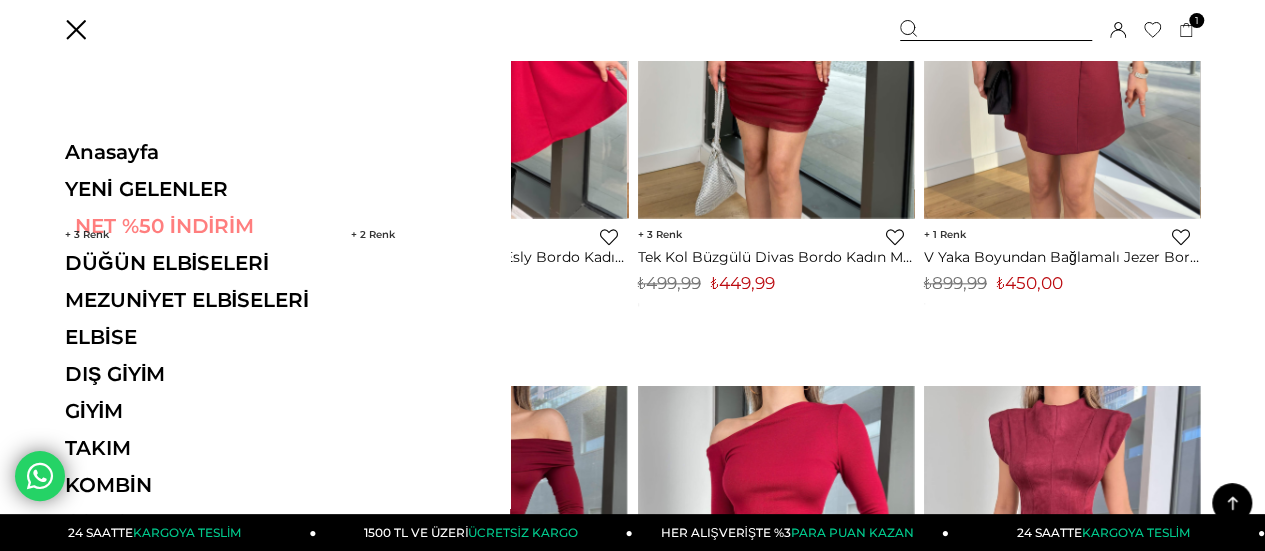 click on "NET %50 İNDİRİM" at bounding box center [202, 226] 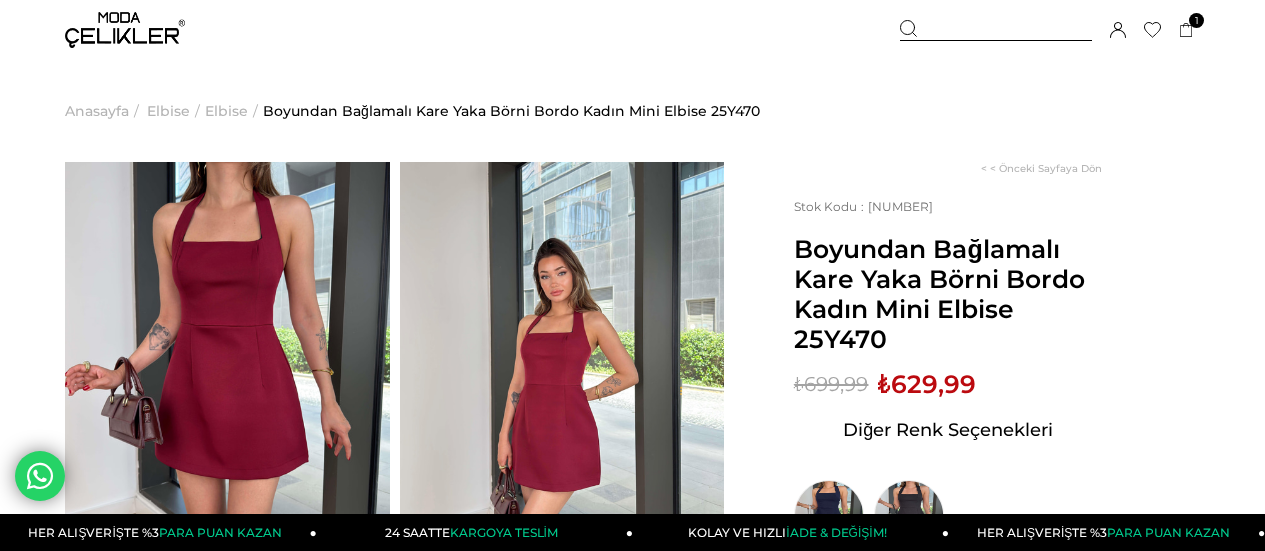 scroll, scrollTop: 166, scrollLeft: 0, axis: vertical 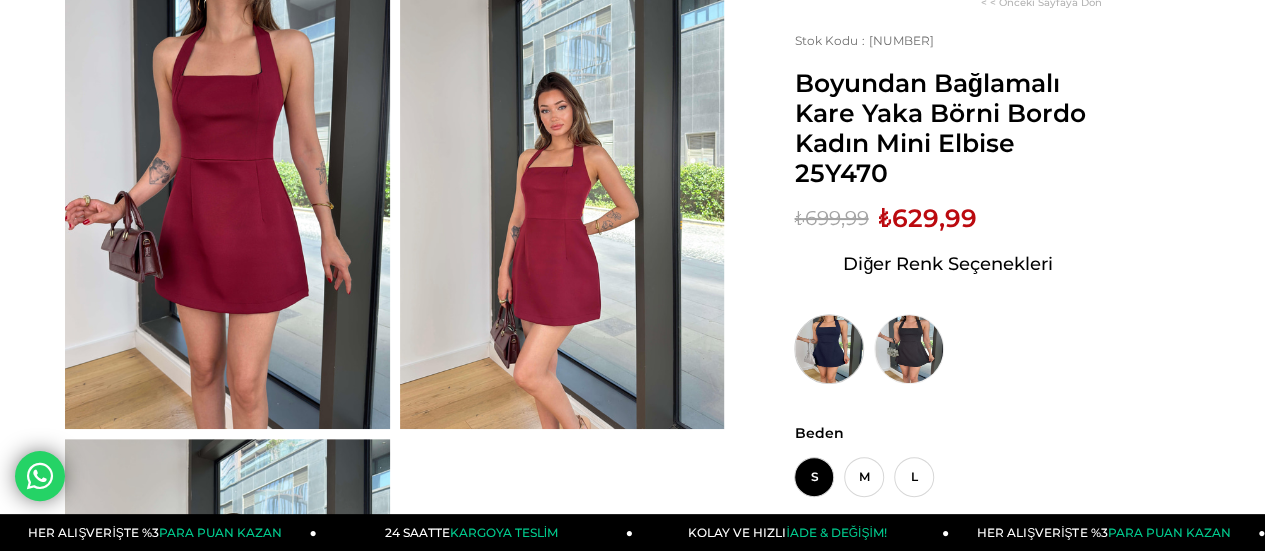 click at bounding box center (829, 349) 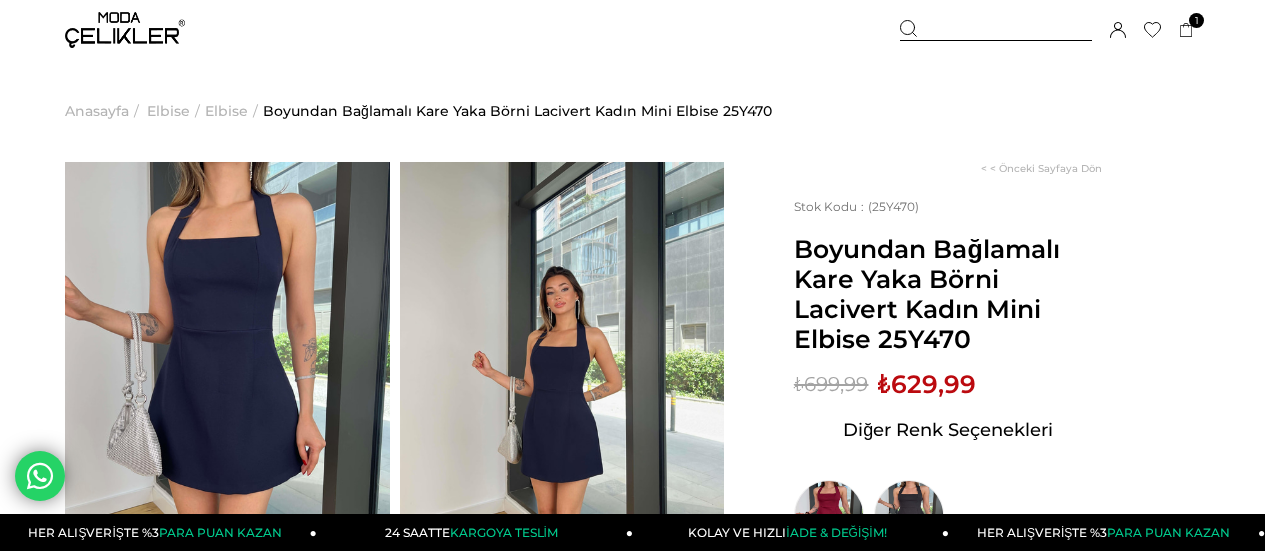 scroll, scrollTop: 0, scrollLeft: 0, axis: both 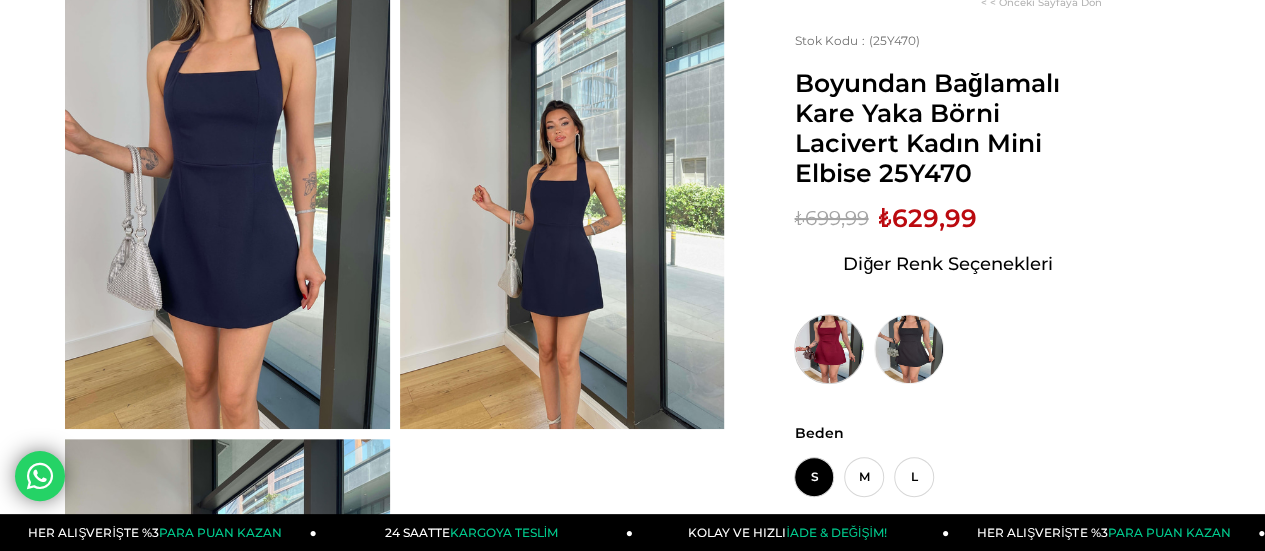 click at bounding box center (829, 349) 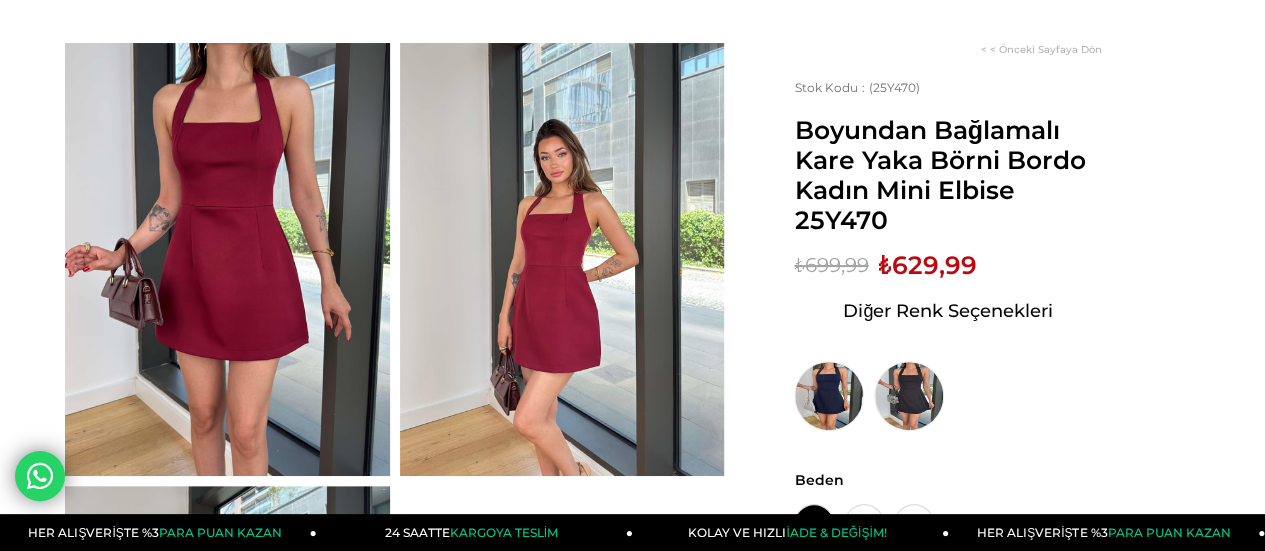 scroll, scrollTop: 0, scrollLeft: 0, axis: both 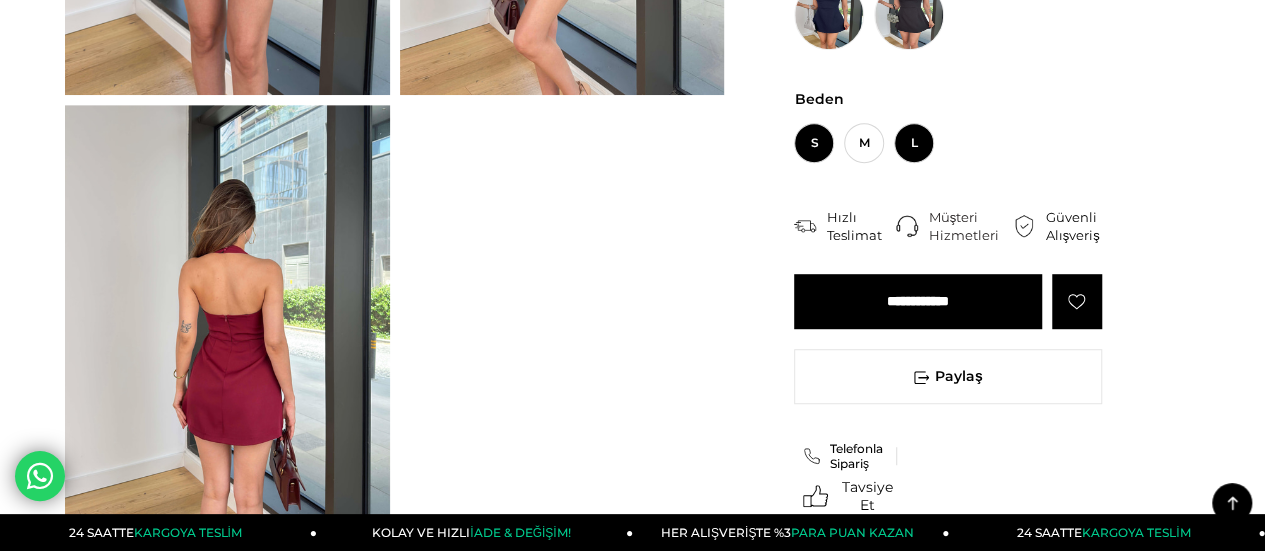 click on "L" at bounding box center (914, 143) 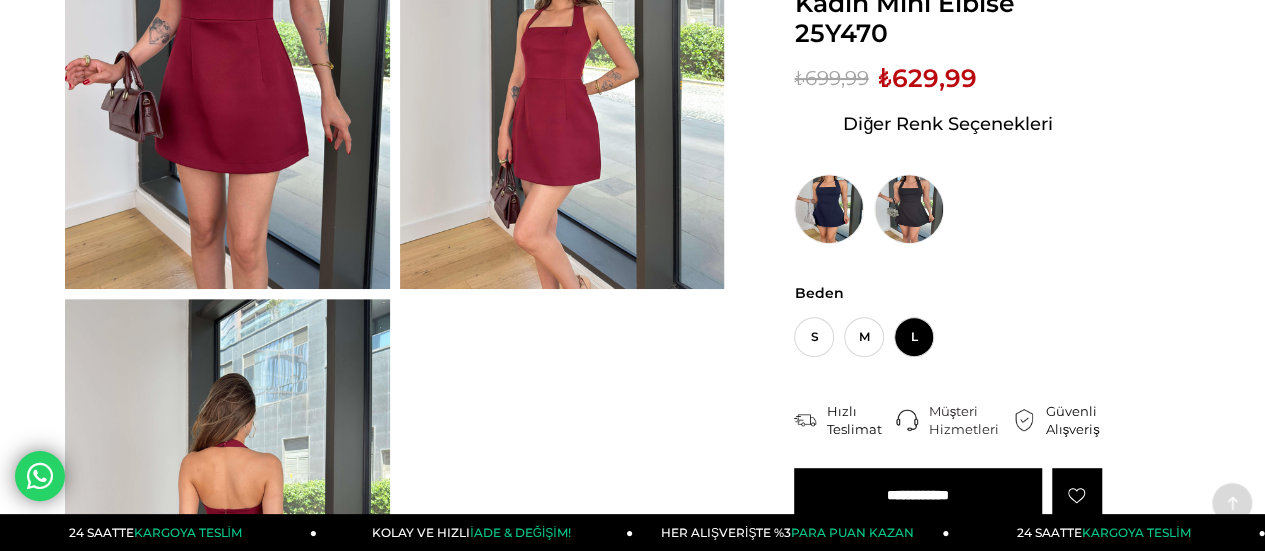 scroll, scrollTop: 333, scrollLeft: 0, axis: vertical 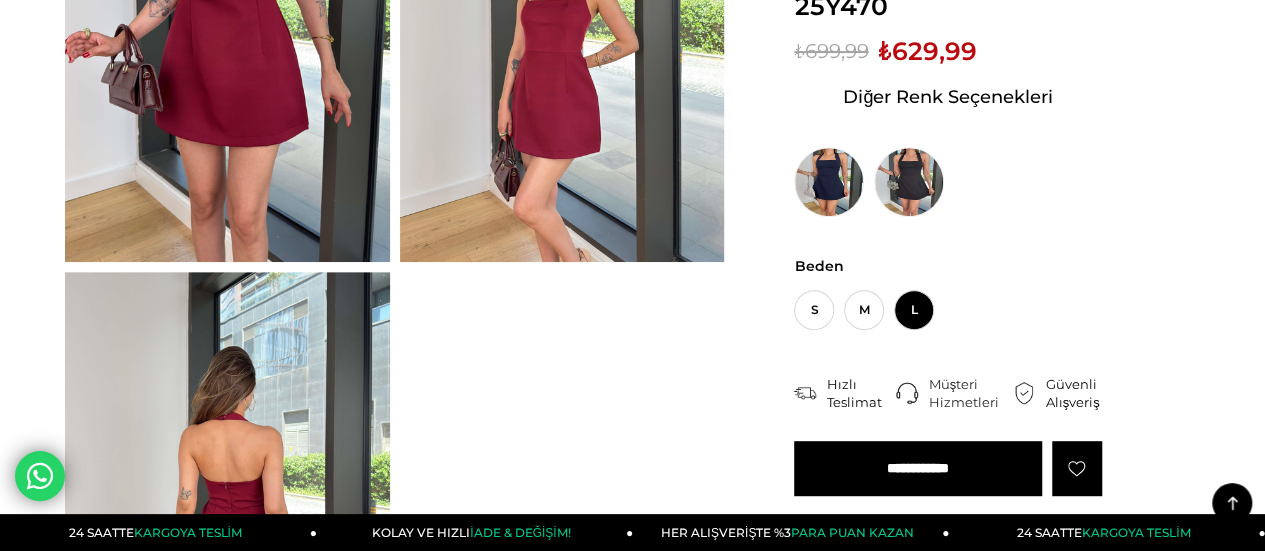 click on "< < Önceki Sayfaya Dön Stok Kodu (25Y470)
Boyundan Bağlamalı Kare Yaka Börni Bordo Kadın Mini Elbise 25Y470
Sepetteki Son Fiyat
Fiyat
:
₺699,99 (KDV Dahil)
İndirimli
:
₺629,99 (KDV Dahil)
Sepet Fiyatı
:
Diğer Renk Seçenekleri
Ürün stoklarımızda kalmamıştır.
Renk : Beden : S M L
Hızlı Teslimat" at bounding box center (962, 322) 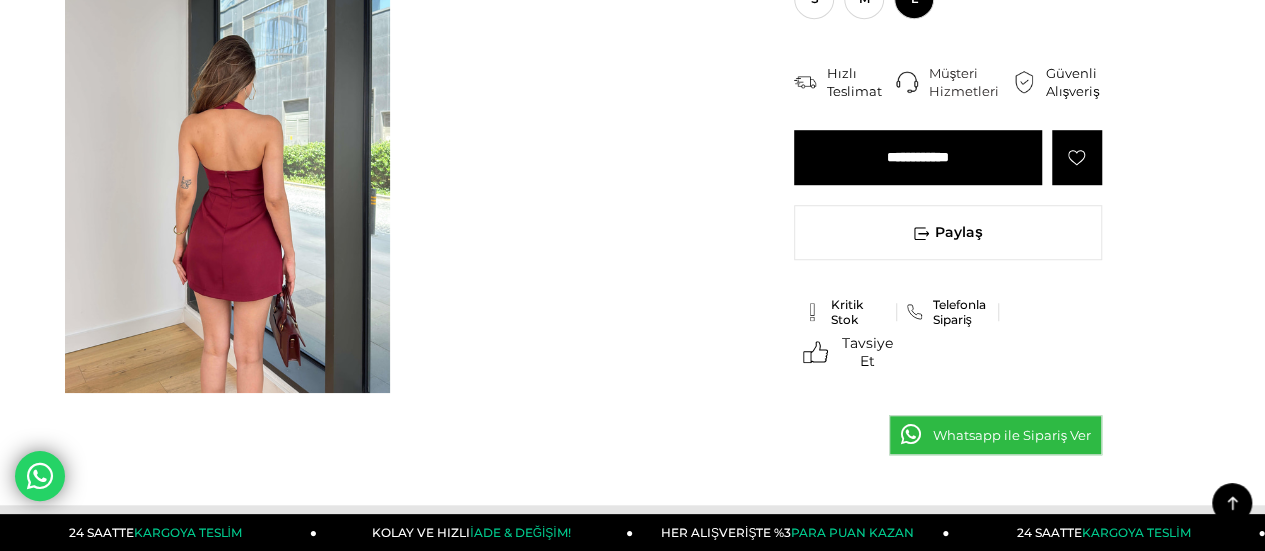 scroll, scrollTop: 666, scrollLeft: 0, axis: vertical 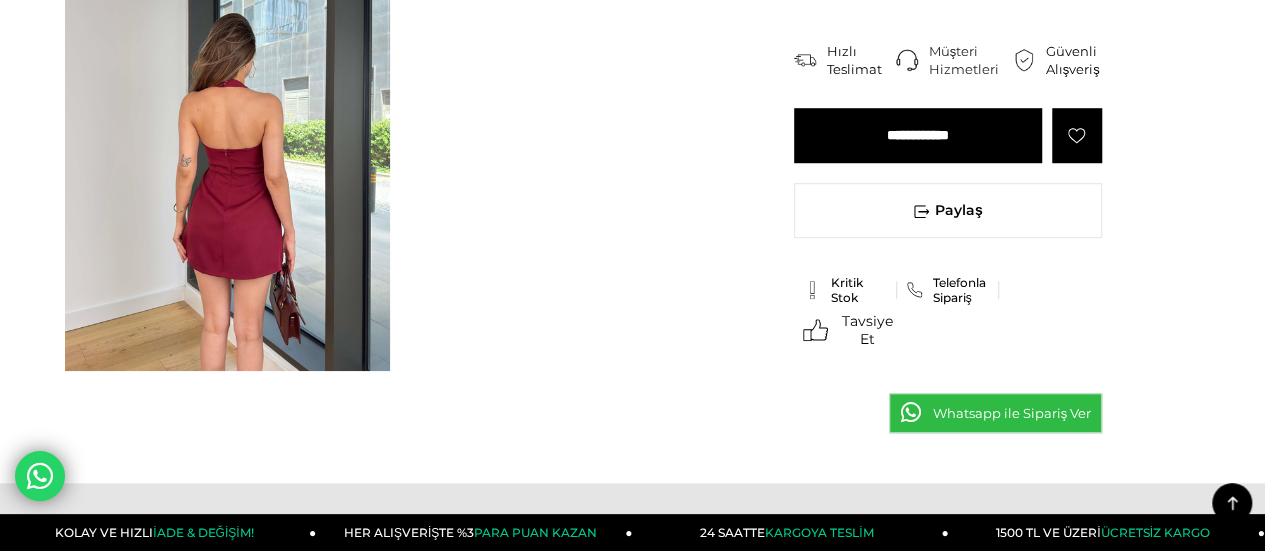 click on "Kritik Stok" at bounding box center (845, 290) 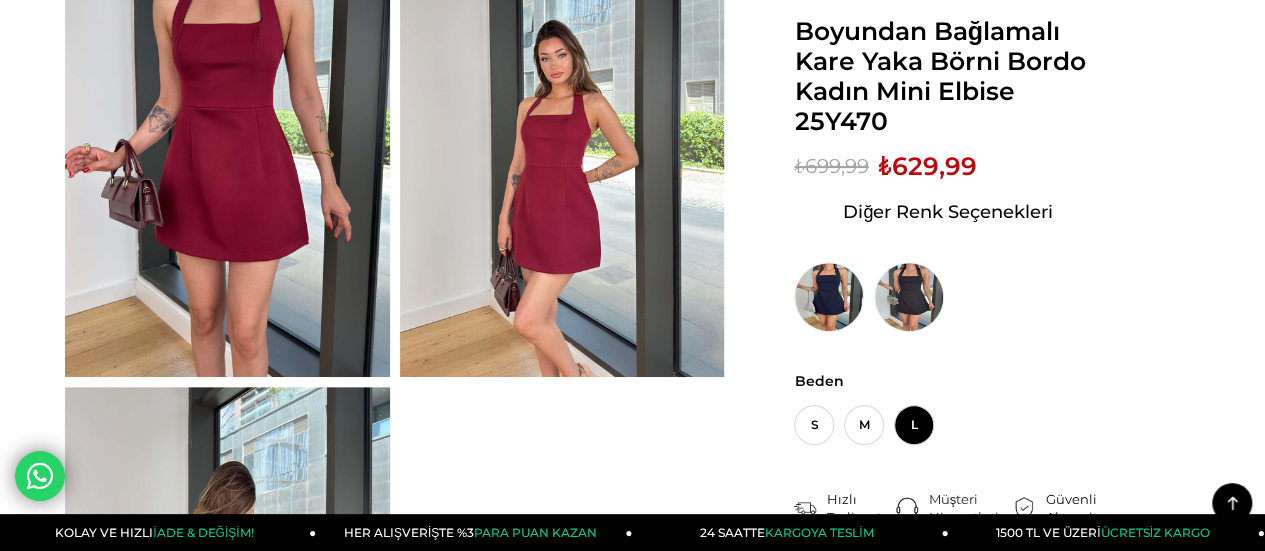 scroll, scrollTop: 166, scrollLeft: 0, axis: vertical 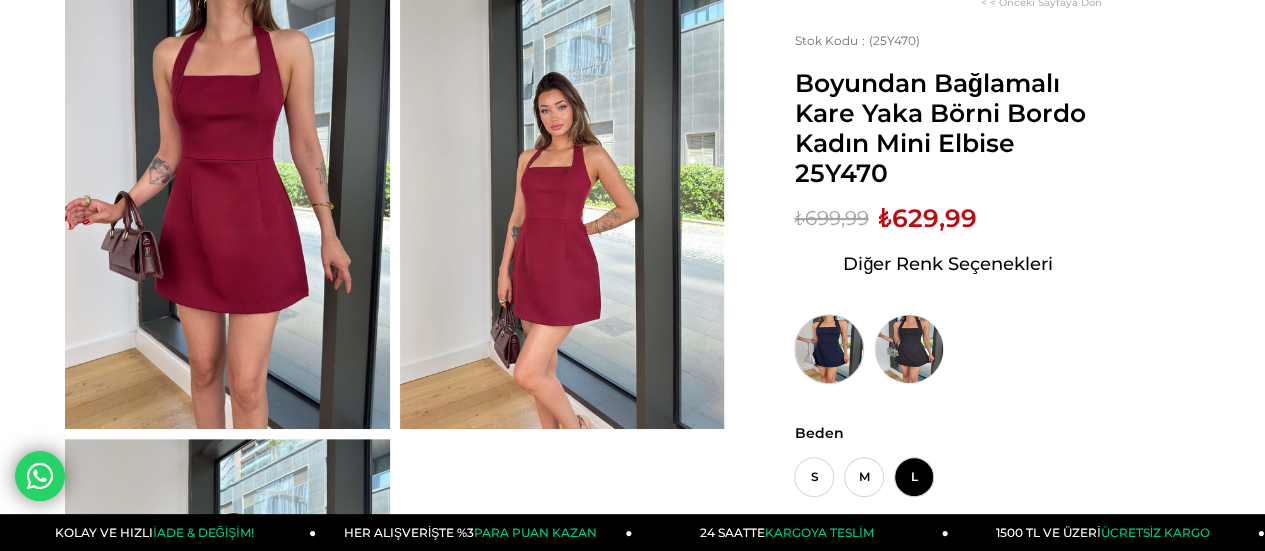 click at bounding box center [829, 349] 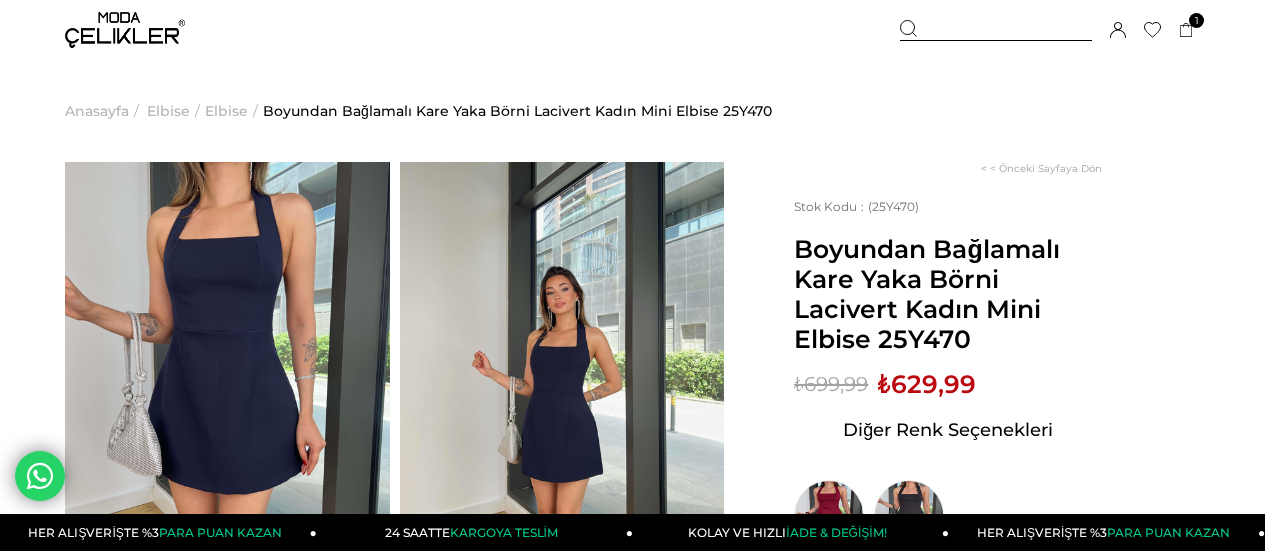 scroll, scrollTop: 0, scrollLeft: 0, axis: both 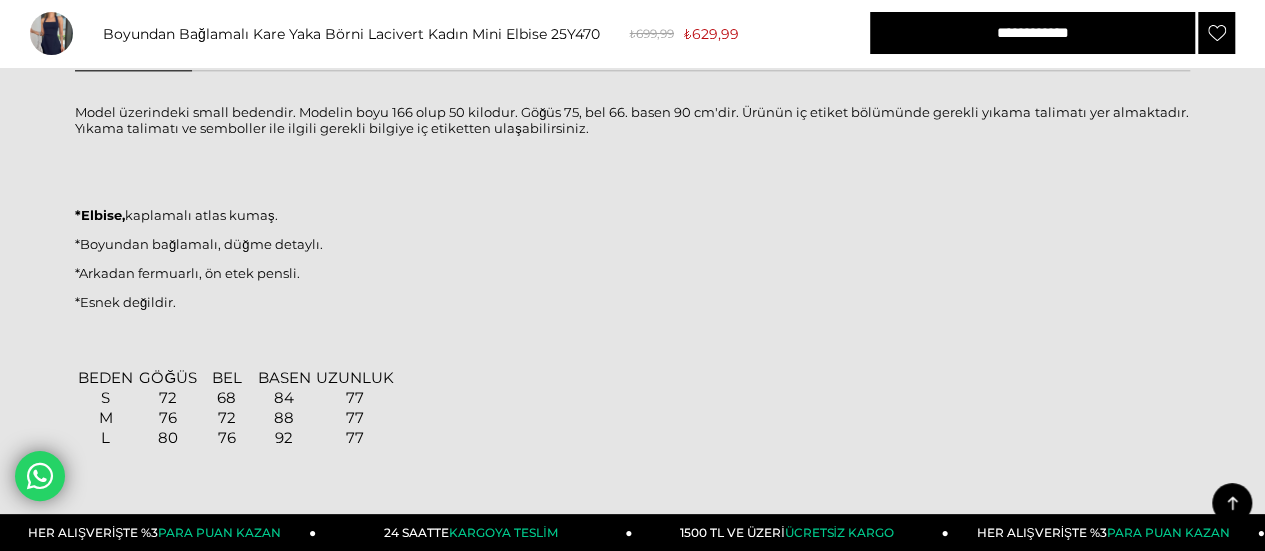 click on "80" at bounding box center (168, 437) 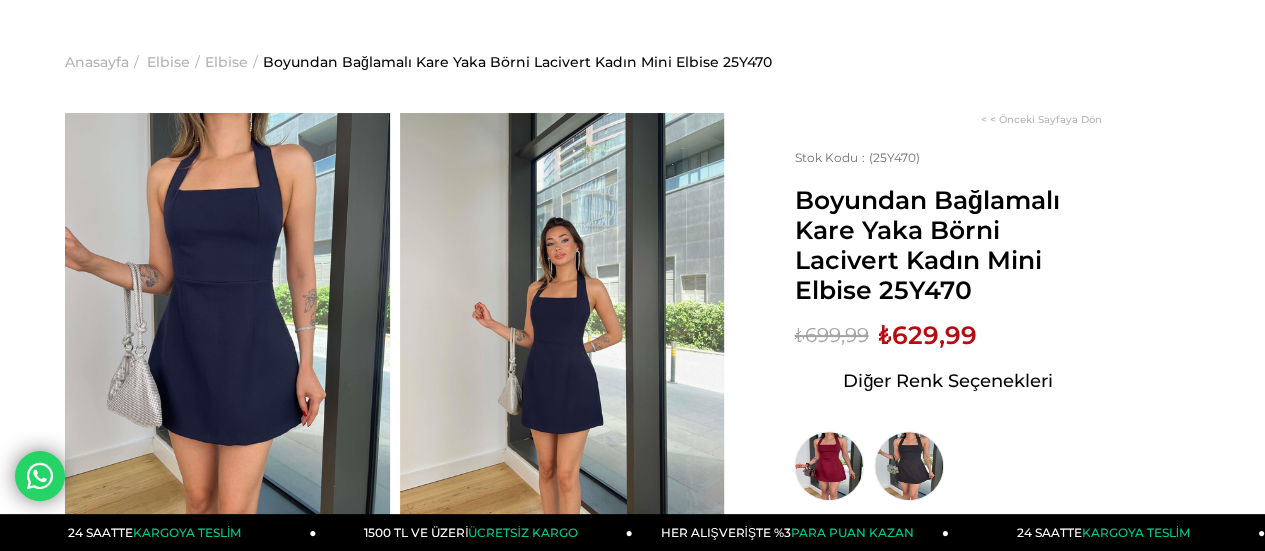 scroll, scrollTop: 0, scrollLeft: 0, axis: both 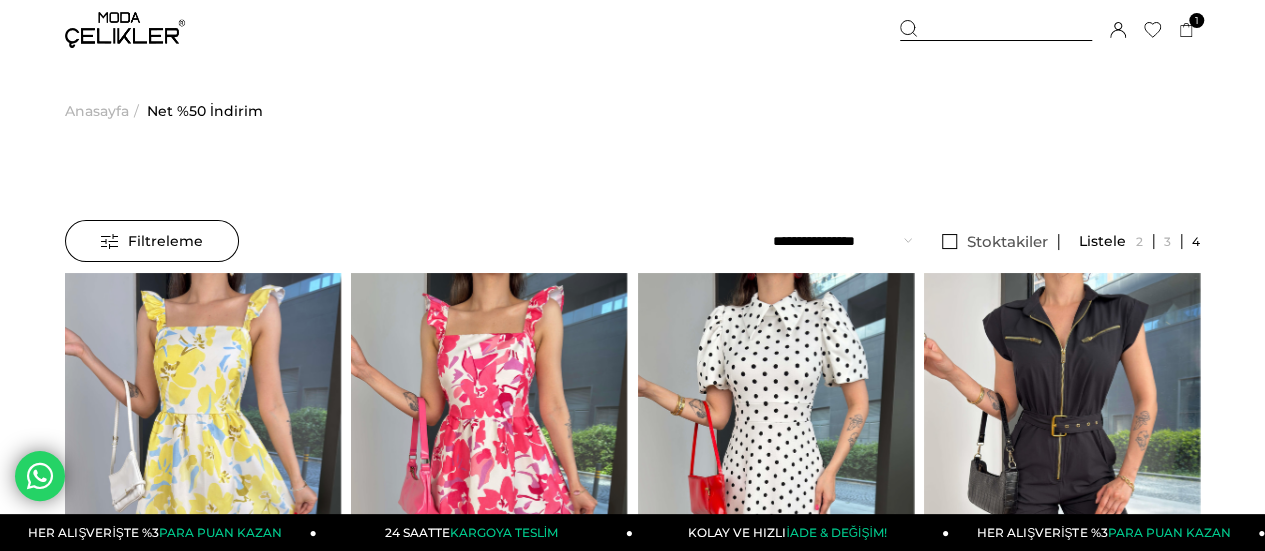 click on "Filtreleme" at bounding box center [152, 241] 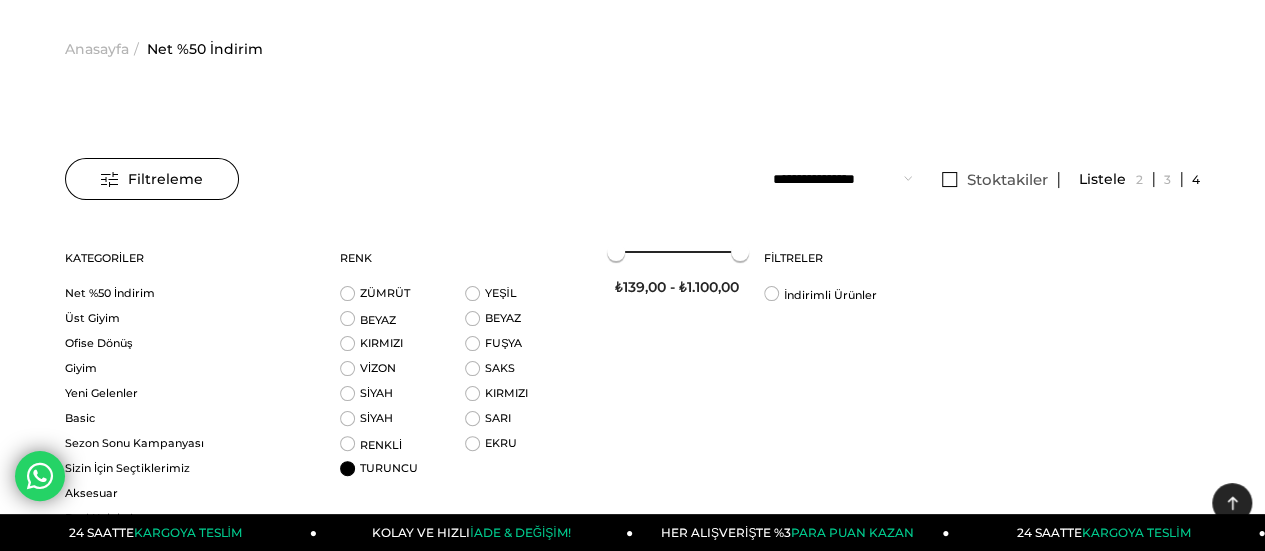 scroll, scrollTop: 0, scrollLeft: 0, axis: both 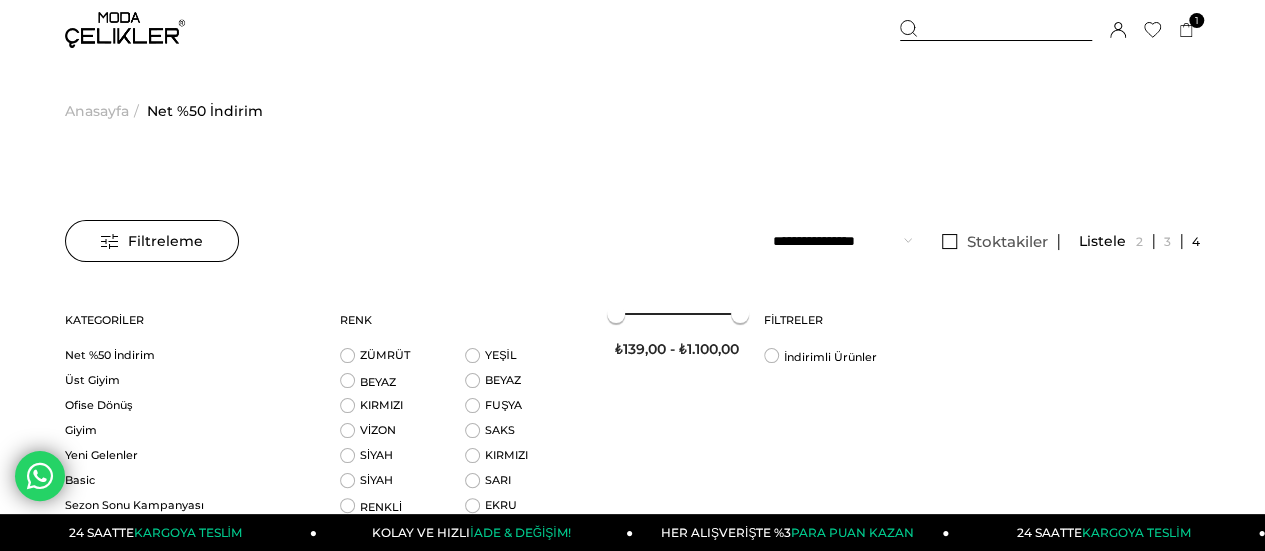 click on "Menü
Üye Girişi
Üye Ol
Hesabım
Çıkış Yap
Sepetim
Favorilerim
Yardım
Sepetim
1
Ürün
₺629,99
Boyundan Bağlamalı Kare Yaka Börni Bordo Kadın Mini Elbise 25Y470 BORDO
x 1
Adet
₺629,99
Genel Toplam :
₺629,99" at bounding box center (632, 5525) 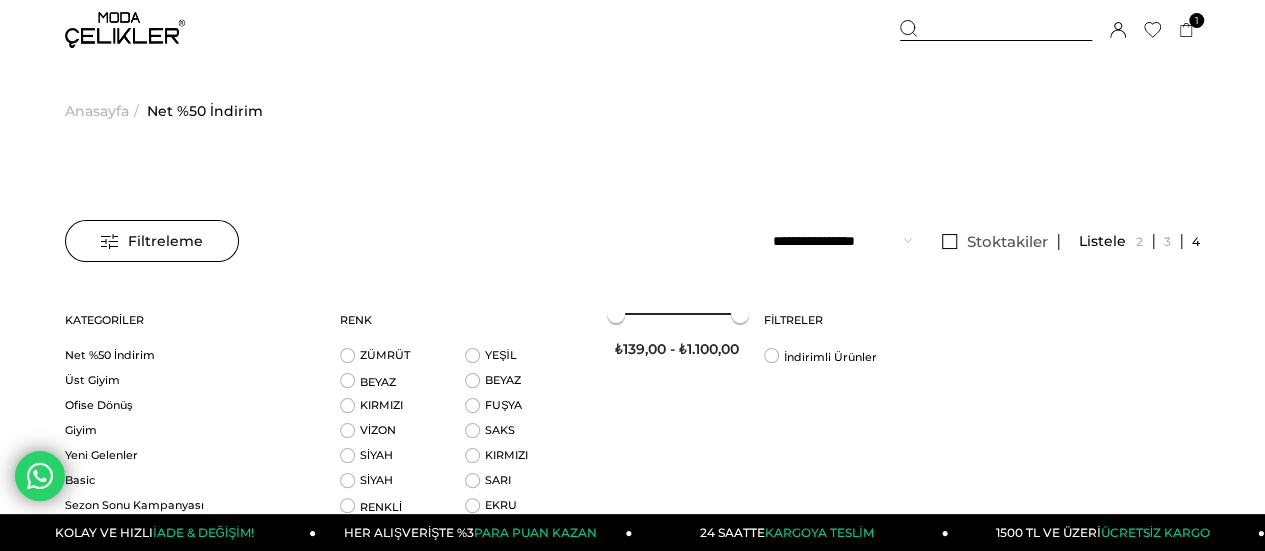click on "Menü
Üye Girişi
Üye Ol
Hesabım
Çıkış Yap
Sepetim
Favorilerim
Yardım
Sepetim
1
Ürün
₺629,99
Boyundan Bağlamalı Kare Yaka Börni Bordo Kadın Mini Elbise 25Y470 BORDO
x 1
Adet
₺629,99
Genel Toplam :
₺629,99" at bounding box center (632, 5525) 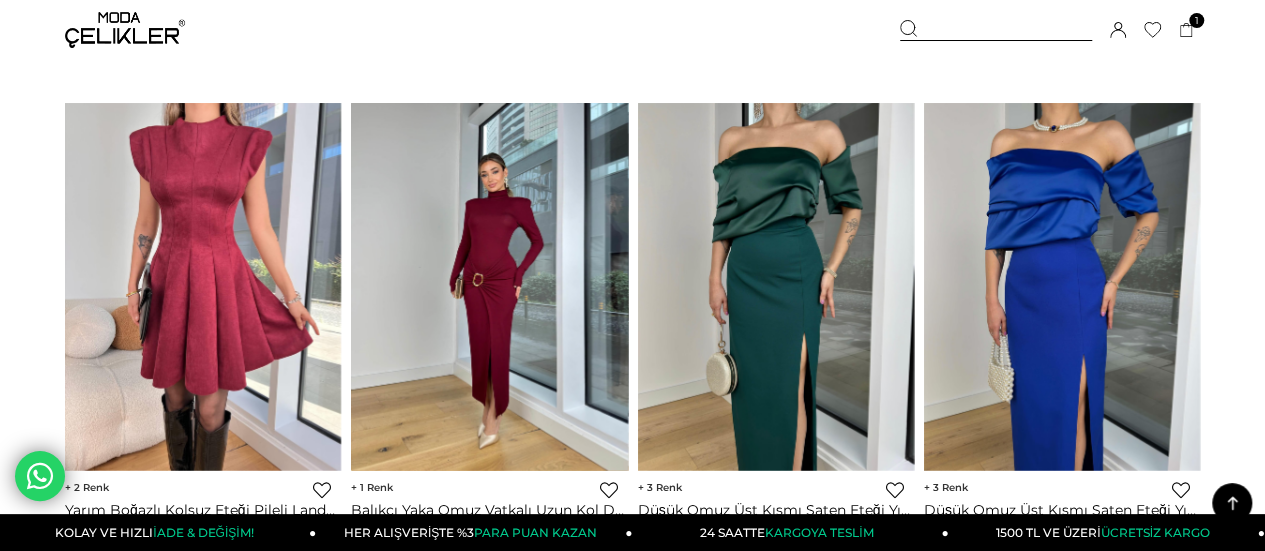 scroll, scrollTop: 10833, scrollLeft: 0, axis: vertical 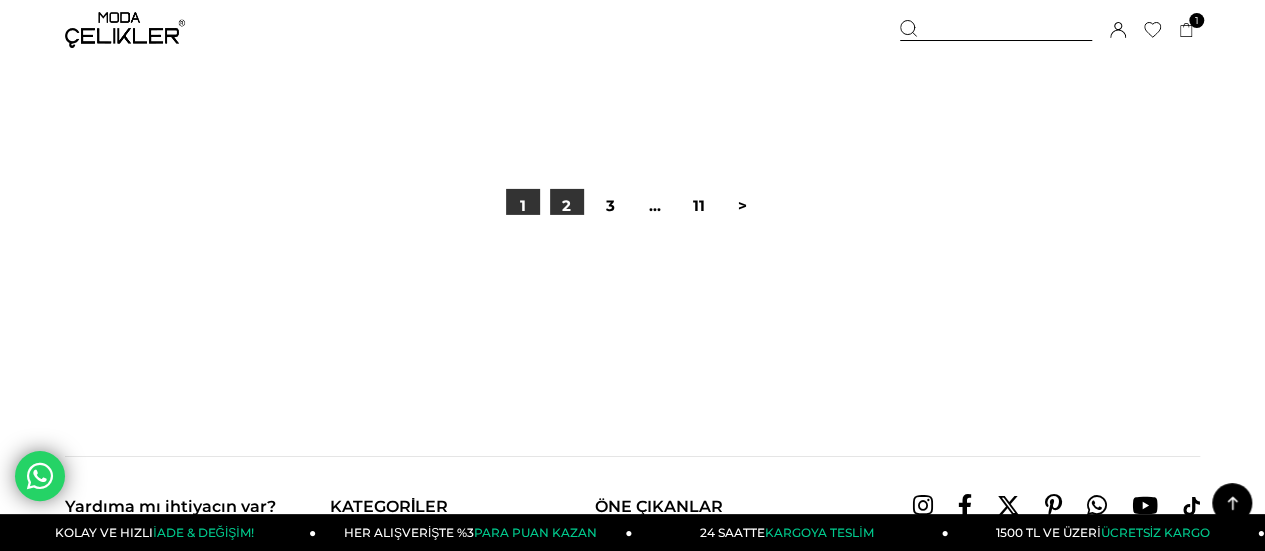 click on "2" at bounding box center [567, 206] 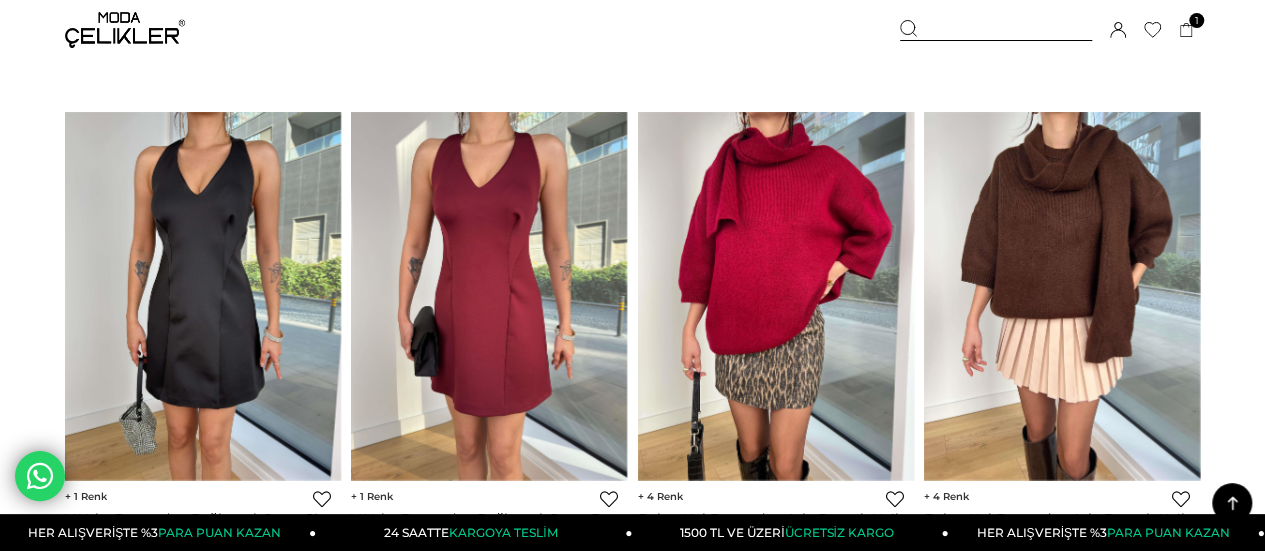 scroll, scrollTop: 669, scrollLeft: 0, axis: vertical 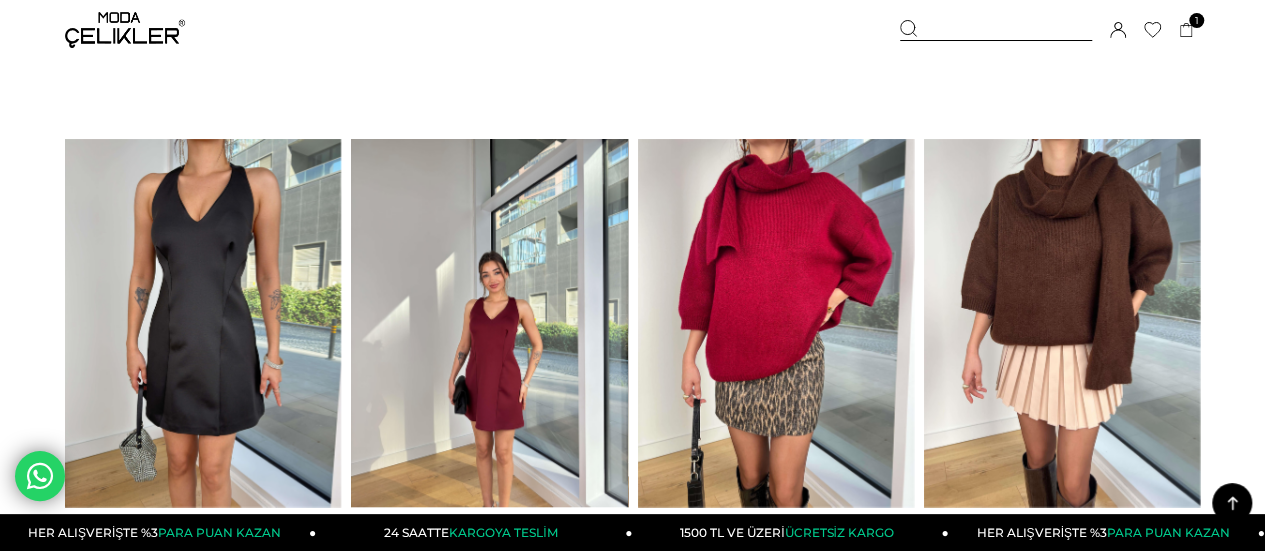click at bounding box center (489, 323) 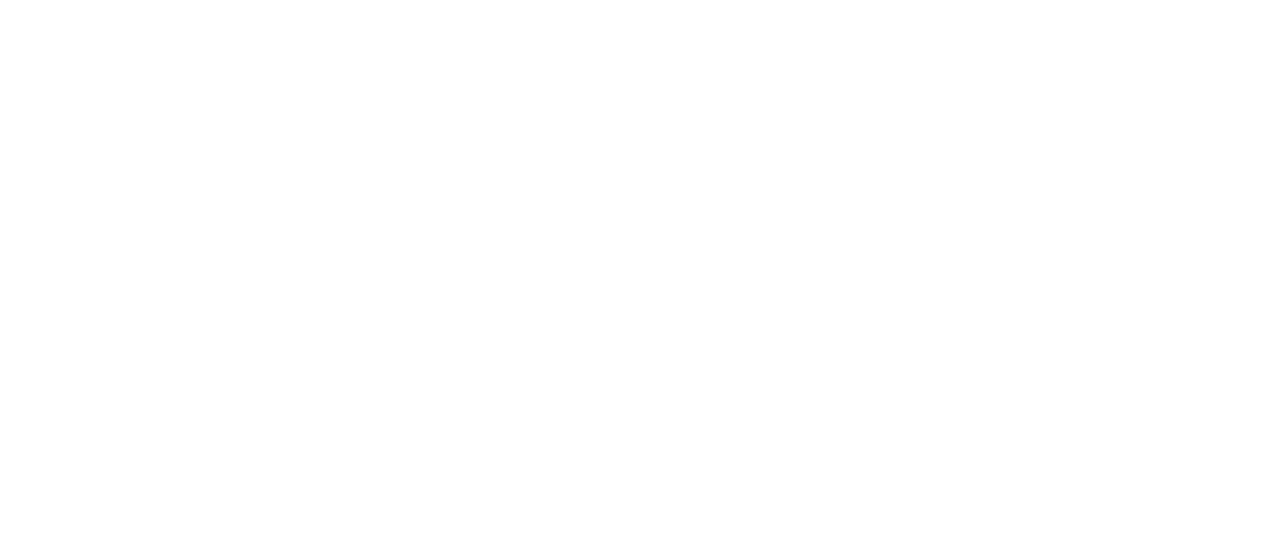 scroll, scrollTop: 0, scrollLeft: 0, axis: both 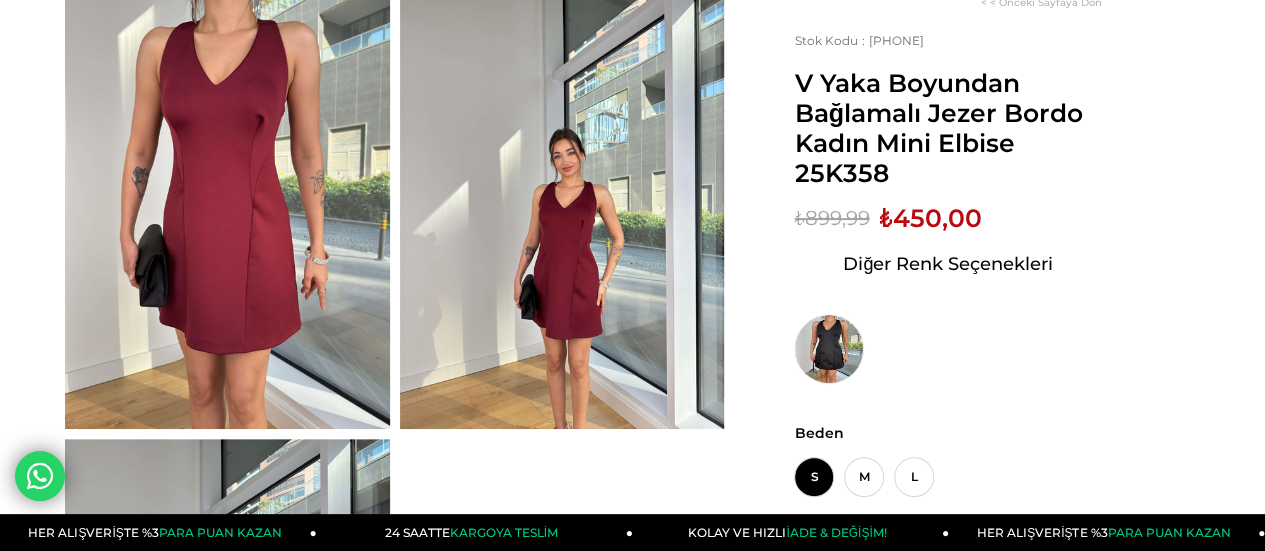 click on "Beden" at bounding box center (948, 433) 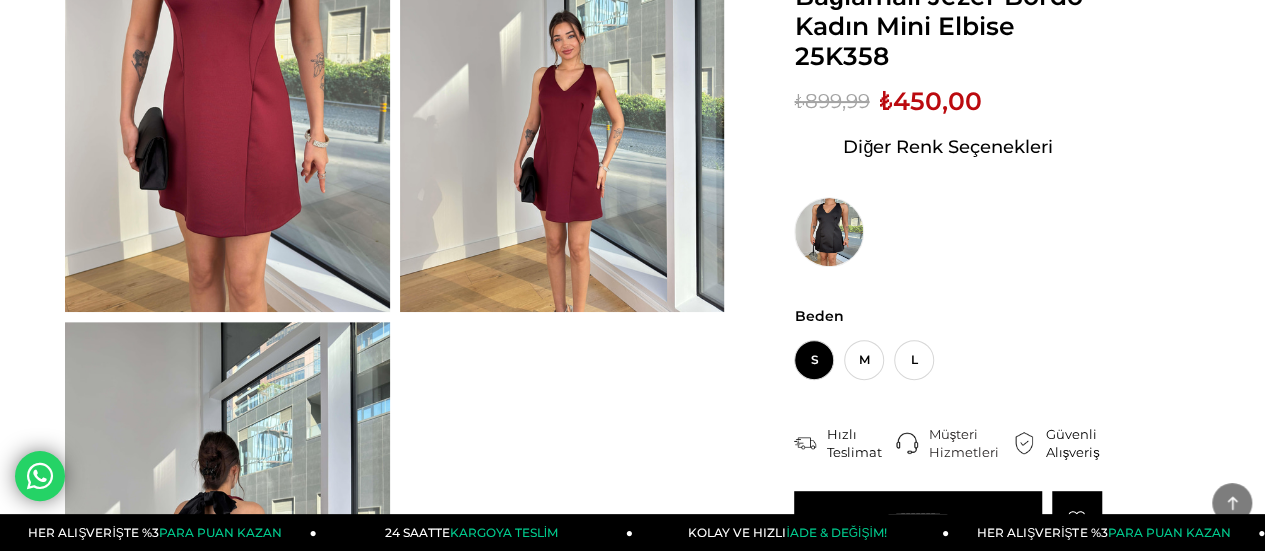 scroll, scrollTop: 332, scrollLeft: 0, axis: vertical 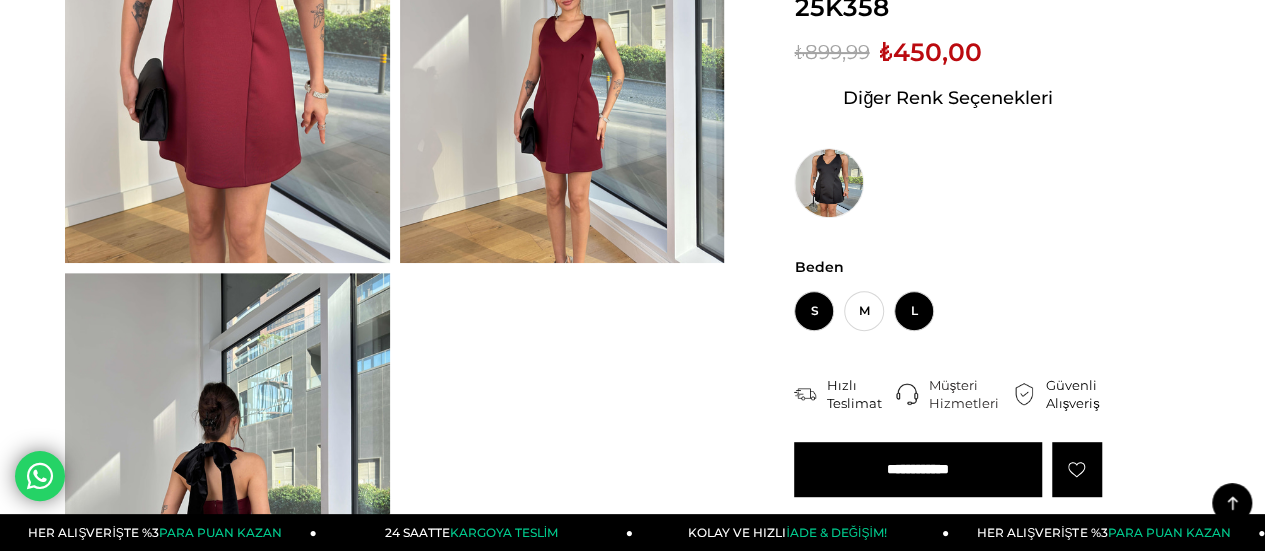 click on "L" at bounding box center [914, 311] 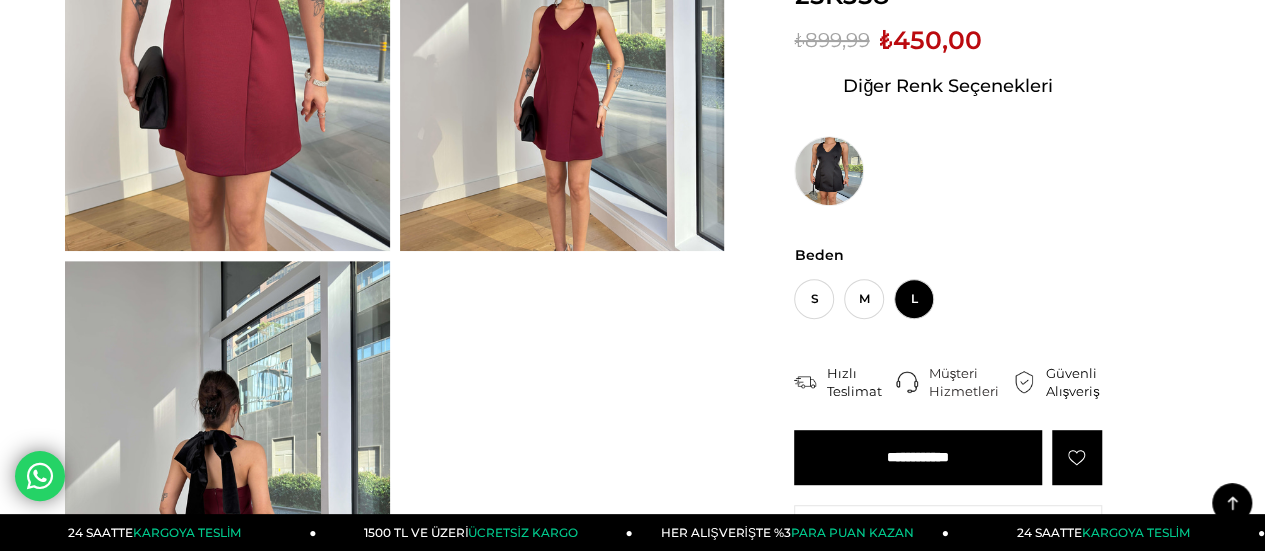 scroll, scrollTop: 332, scrollLeft: 0, axis: vertical 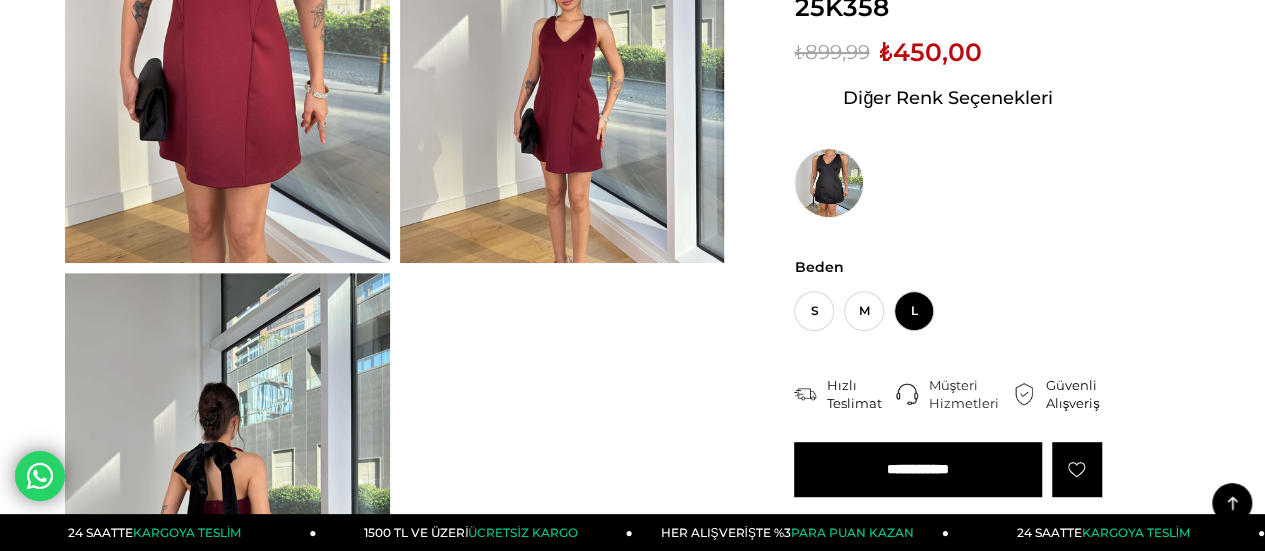 click on "Beden" at bounding box center (948, 267) 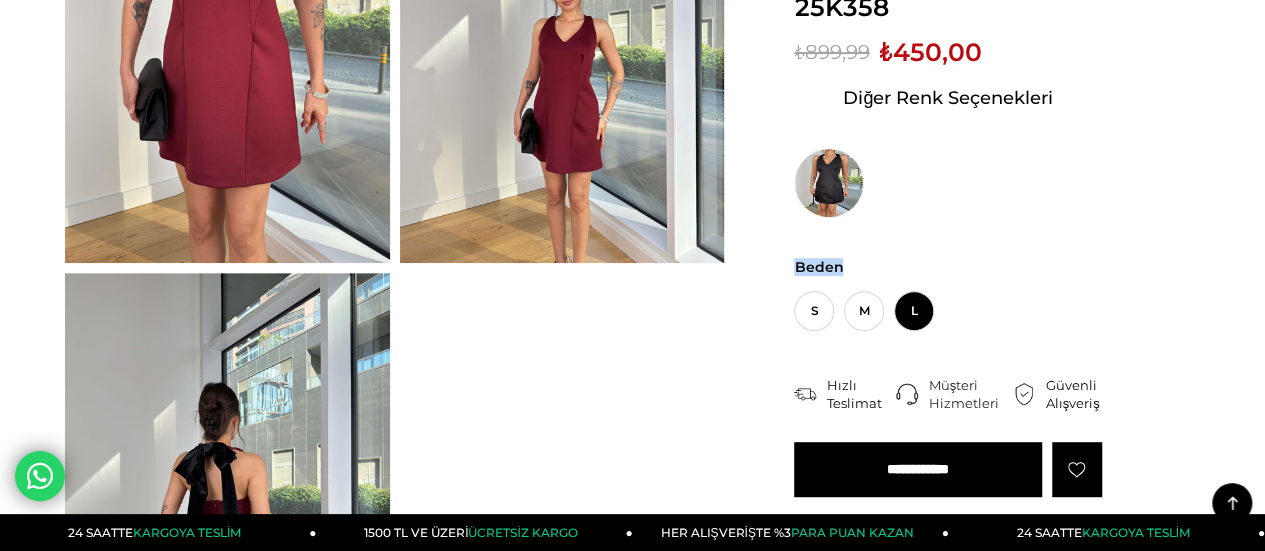 click on "Beden" at bounding box center (948, 267) 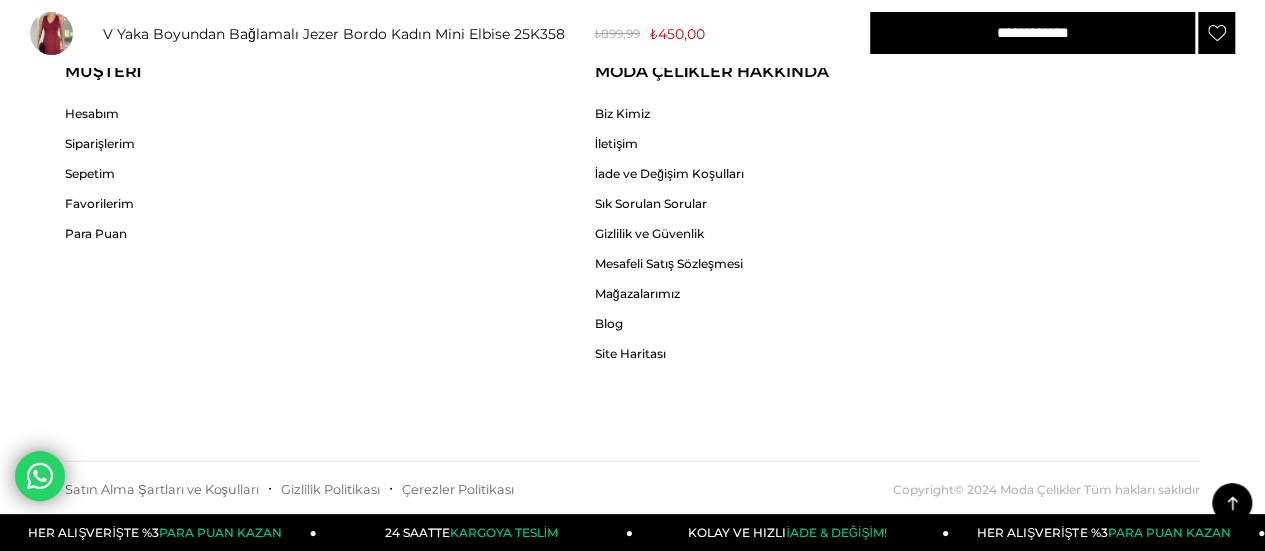 scroll, scrollTop: 2582, scrollLeft: 0, axis: vertical 